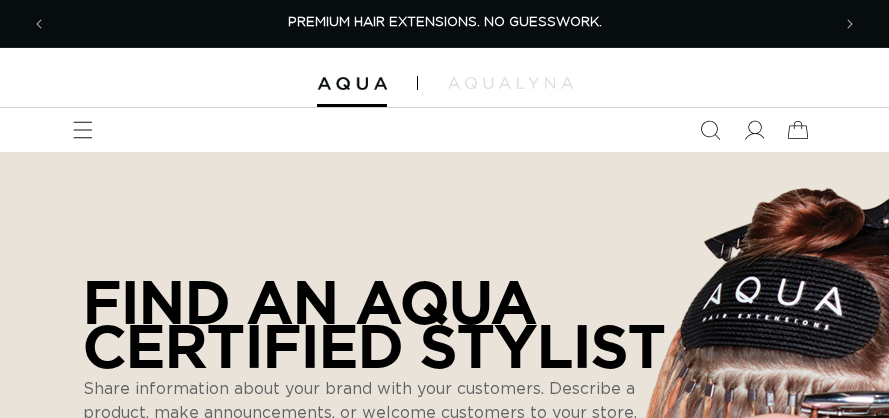 scroll, scrollTop: 0, scrollLeft: 0, axis: both 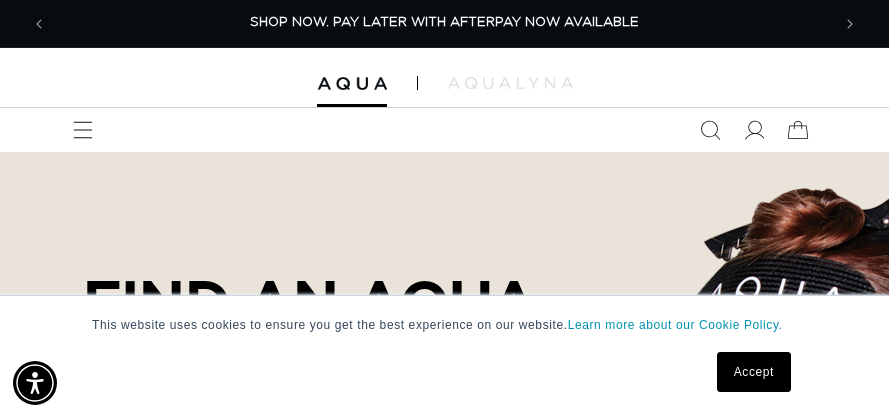 select on "m" 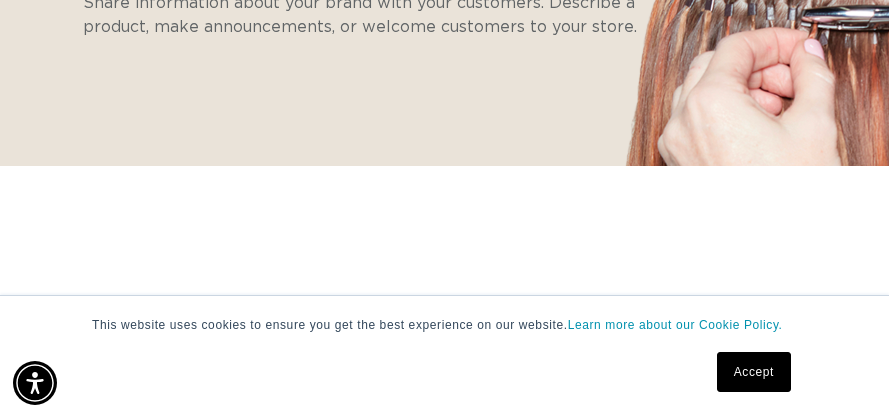scroll, scrollTop: 0, scrollLeft: 783, axis: horizontal 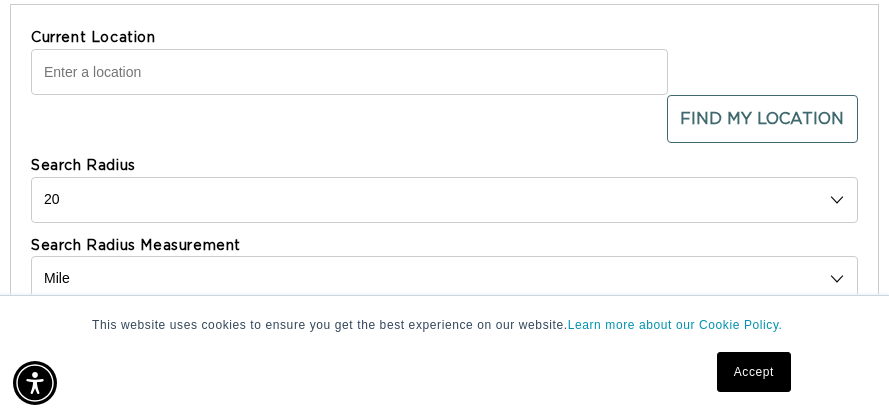 click on "Current Location
Find My Location" at bounding box center [444, 85] 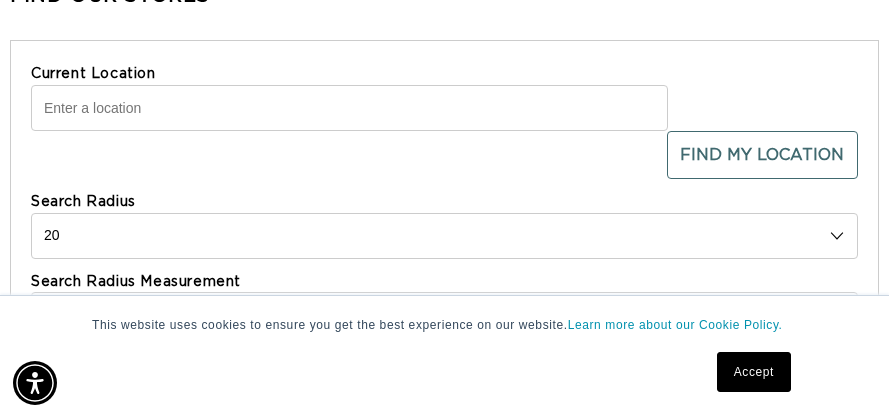 scroll, scrollTop: 675, scrollLeft: 0, axis: vertical 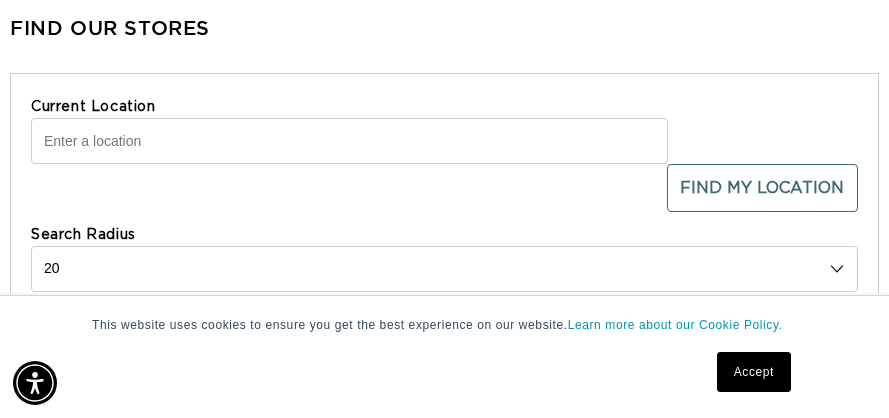 click on "Current Location
Find My Location
Search Radius
10 20 30 40 No Limit
Search Radius Measurement
Kilometer
Mile
Filter Tags
More »
Less «
Search" at bounding box center (444, 277) 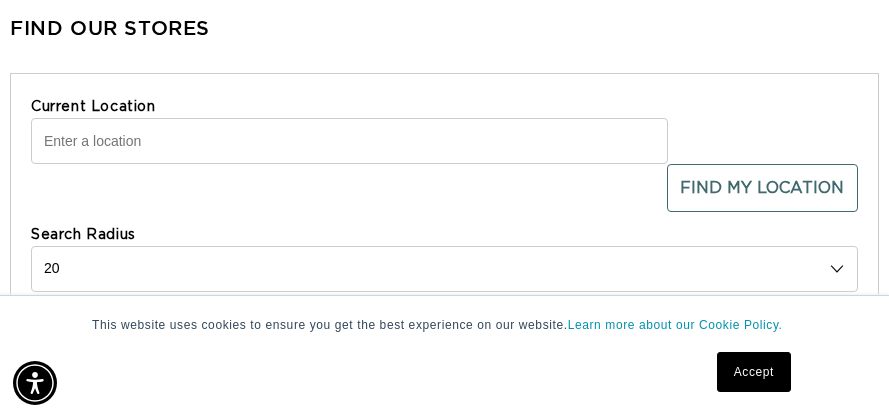 scroll, scrollTop: 0, scrollLeft: 1566, axis: horizontal 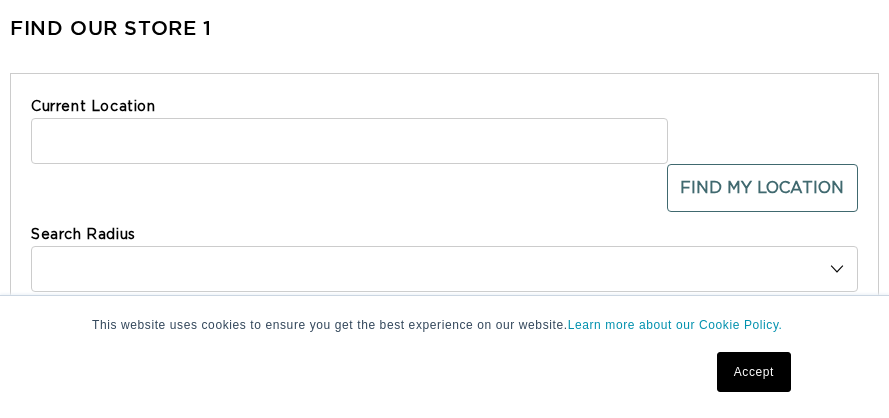 select on "m" 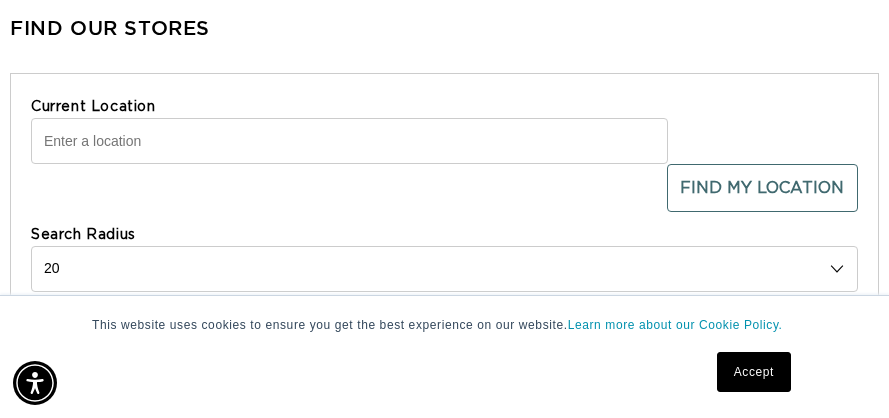 scroll, scrollTop: 0, scrollLeft: 783, axis: horizontal 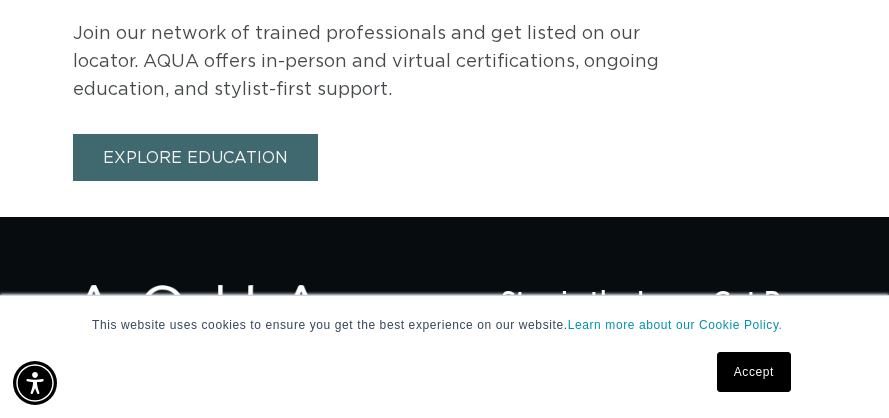 click on "EXPLORE EDUCATION" at bounding box center (195, 157) 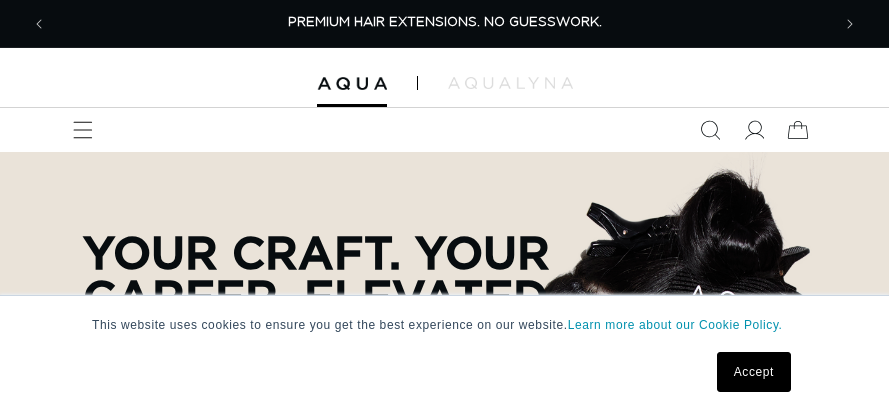 scroll, scrollTop: 0, scrollLeft: 0, axis: both 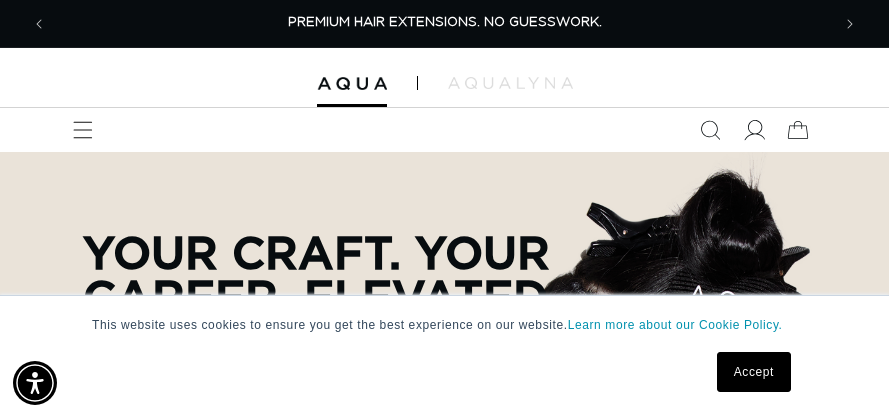 click at bounding box center [754, 130] 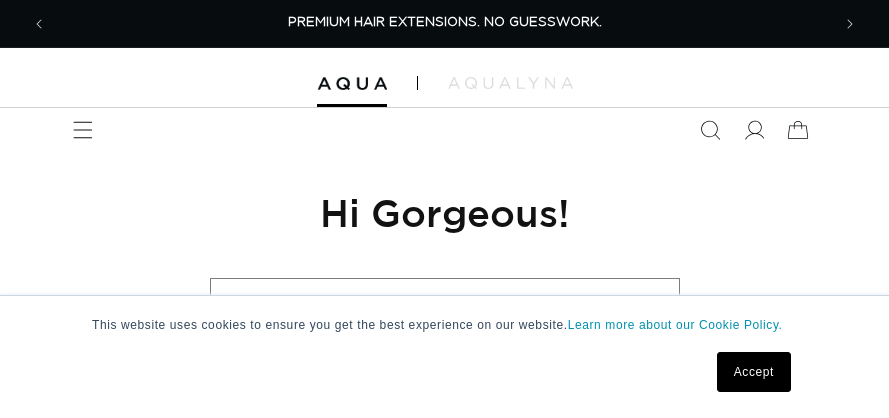 scroll, scrollTop: 0, scrollLeft: 0, axis: both 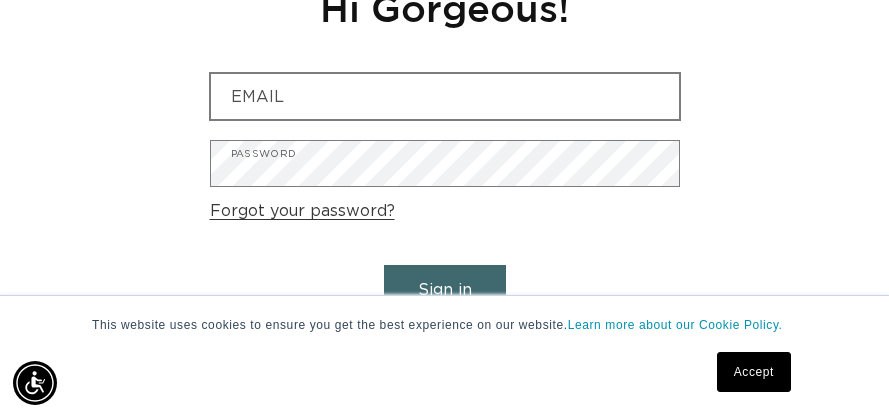 click on "Email" at bounding box center [445, 96] 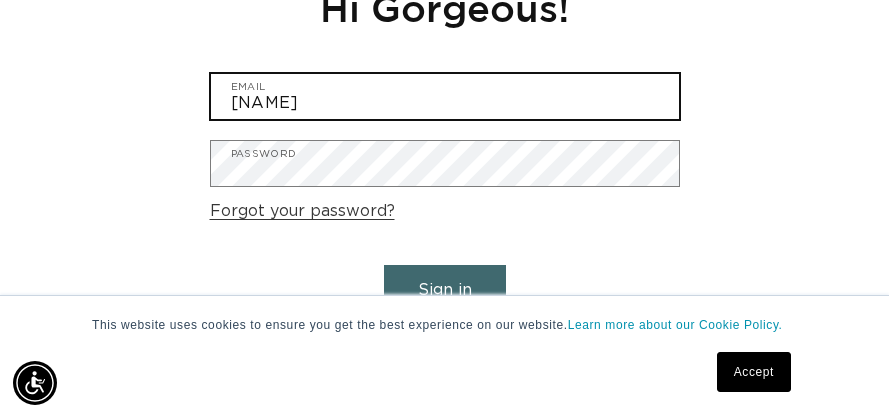 scroll, scrollTop: 0, scrollLeft: 1566, axis: horizontal 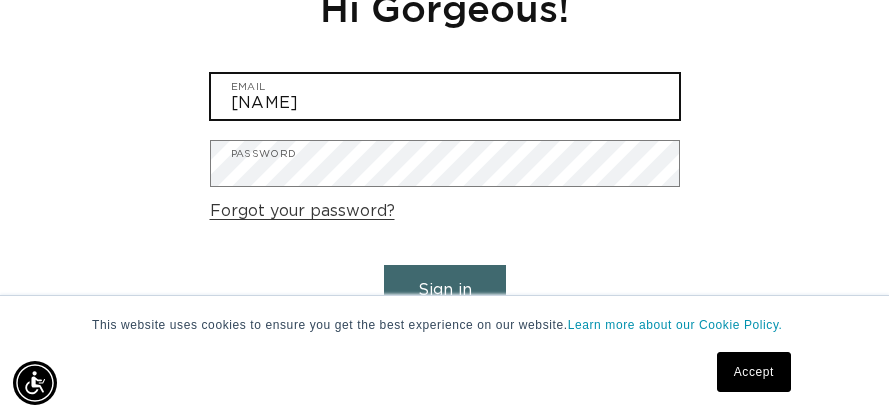 type on "[NAME]" 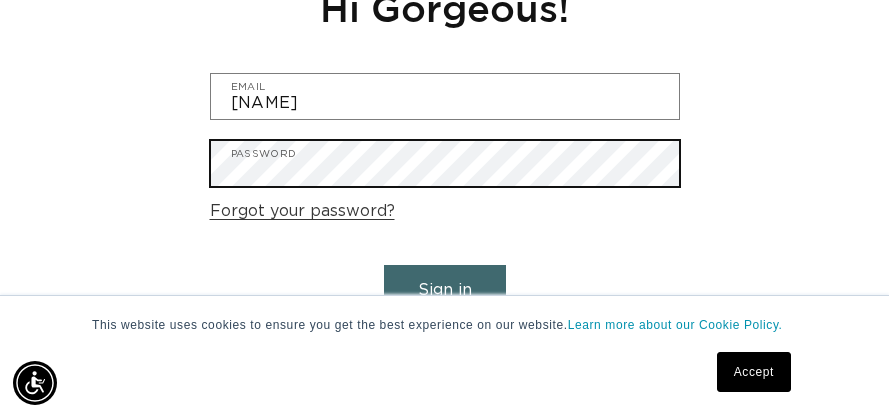 scroll, scrollTop: 0, scrollLeft: 0, axis: both 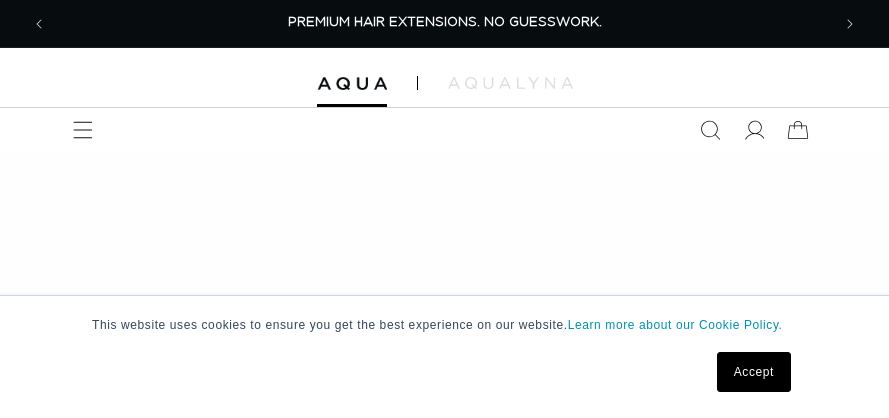 select on "m" 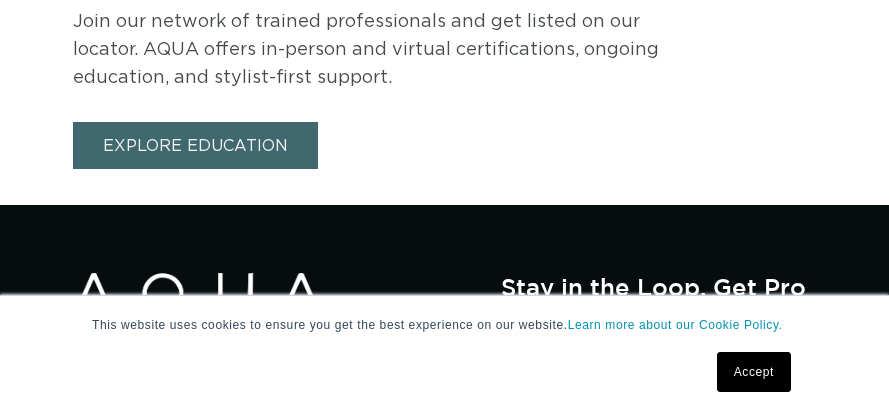 scroll, scrollTop: 0, scrollLeft: 0, axis: both 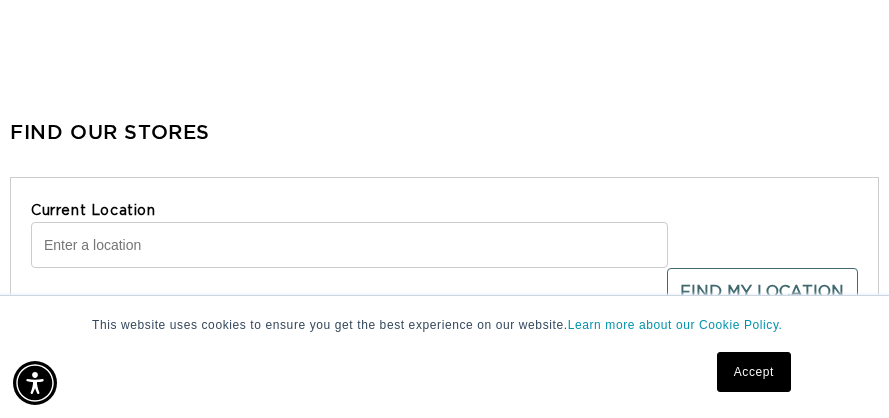 click on "Current Location
Find My Location
Search Radius
10 20 30 40 No Limit
Search Radius Measurement
Kilometer
Mile
Filter Tags
More »
Less «
Search" at bounding box center (444, 381) 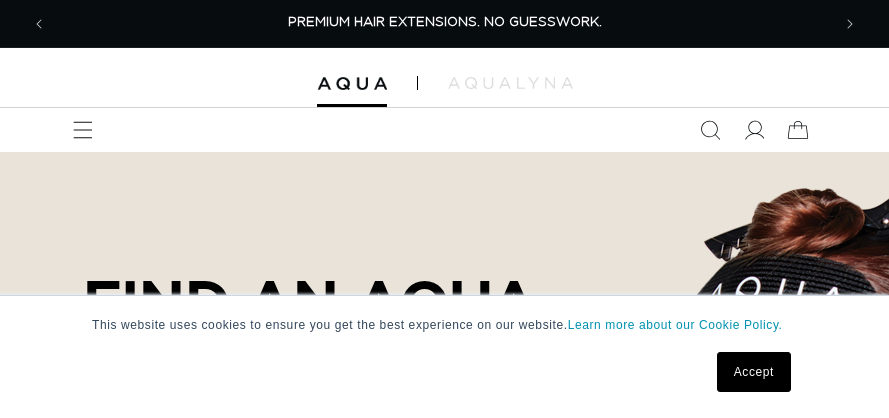 select on "m" 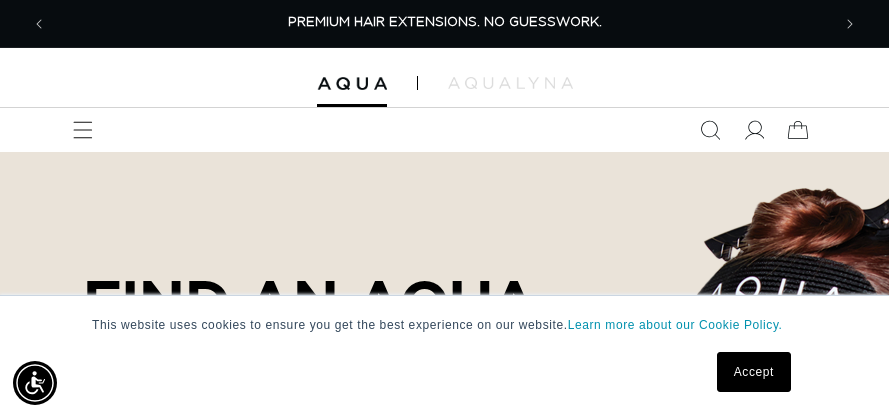 scroll, scrollTop: 0, scrollLeft: 0, axis: both 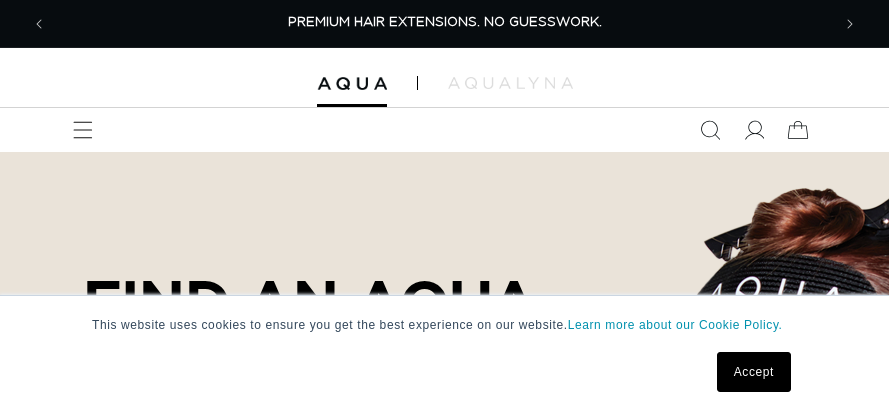 select on "m" 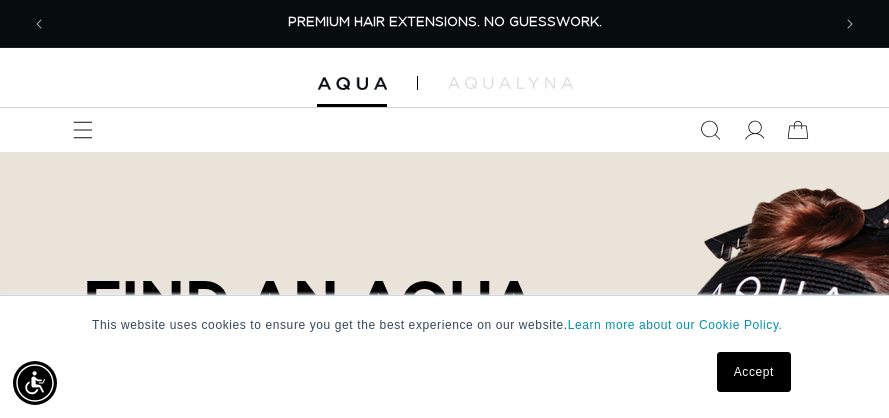 scroll, scrollTop: 0, scrollLeft: 0, axis: both 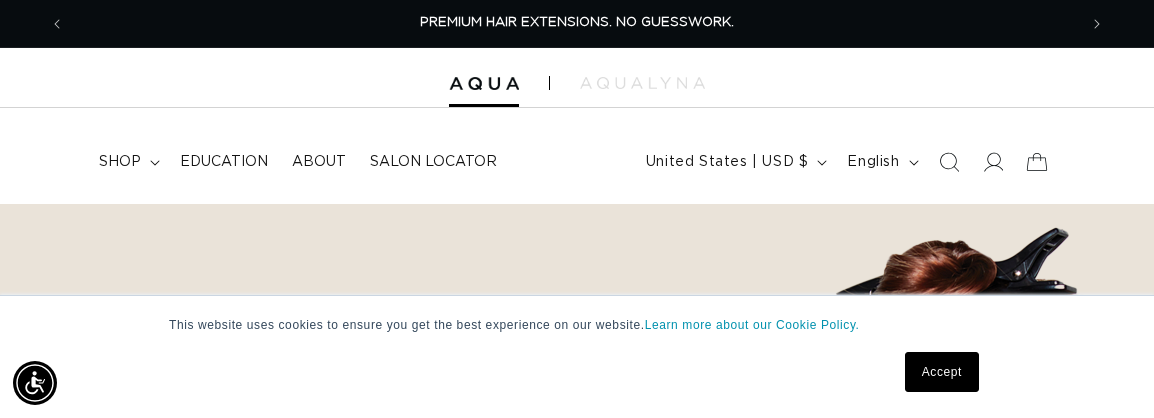 select on "m" 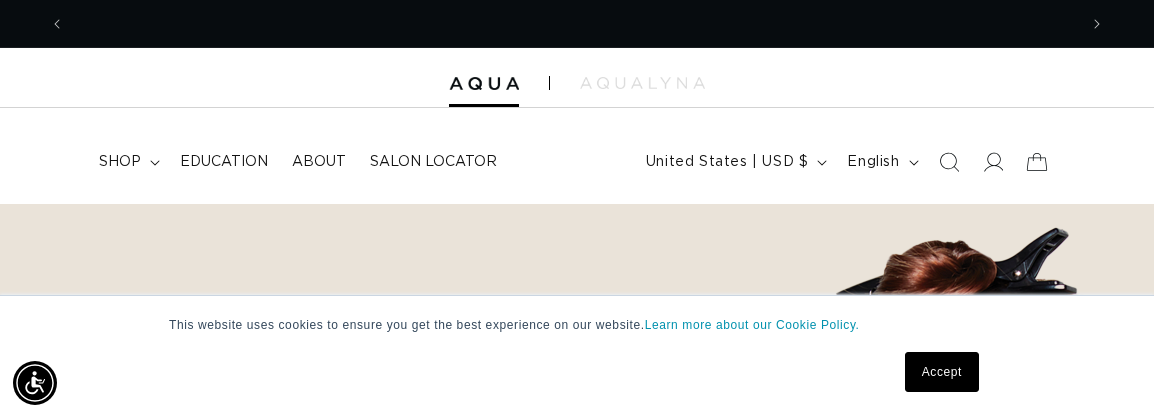 scroll, scrollTop: 0, scrollLeft: 0, axis: both 